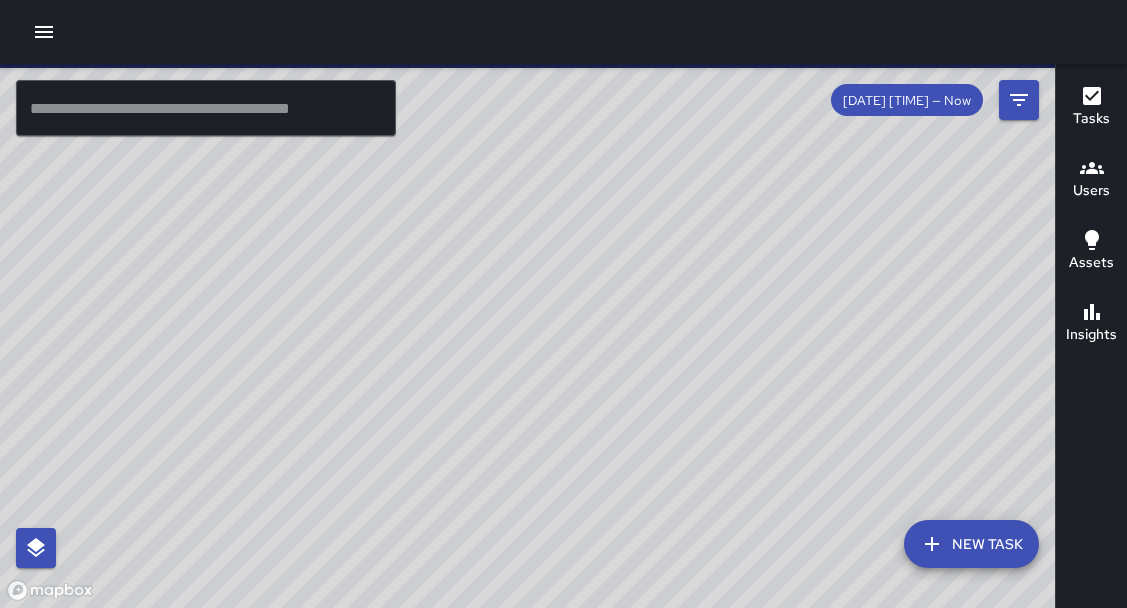 scroll, scrollTop: 0, scrollLeft: 0, axis: both 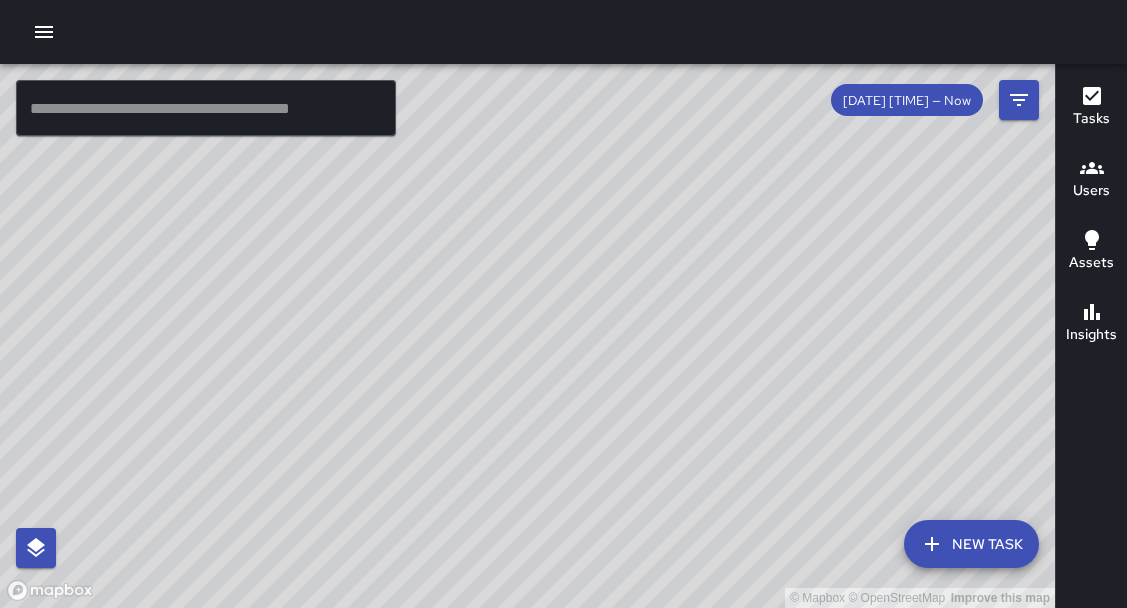 click at bounding box center [44, 32] 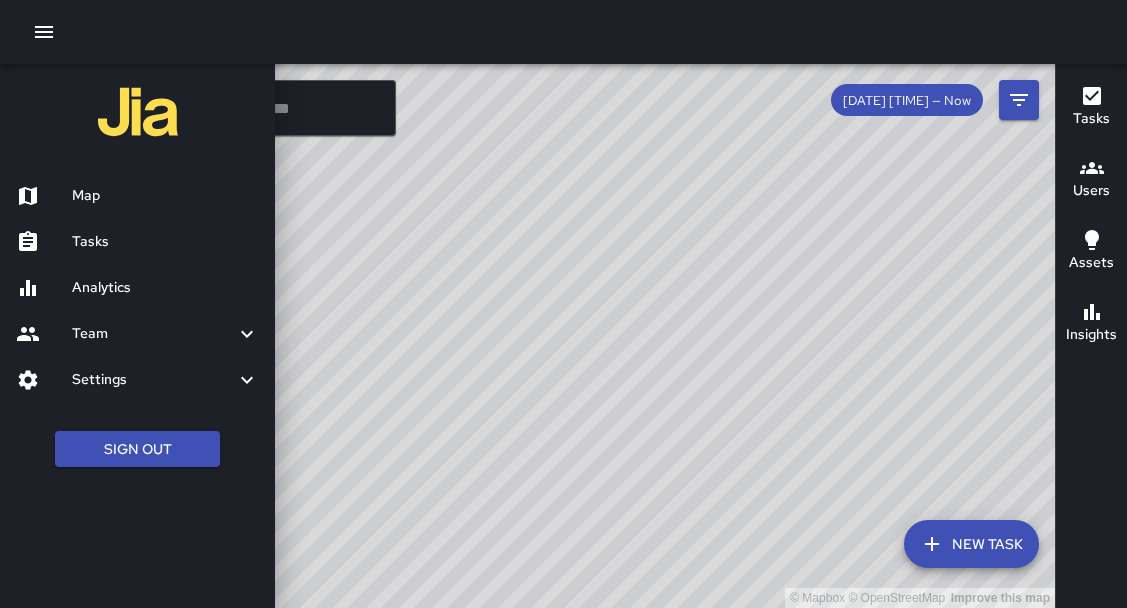 click on "Analytics" at bounding box center (137, 288) 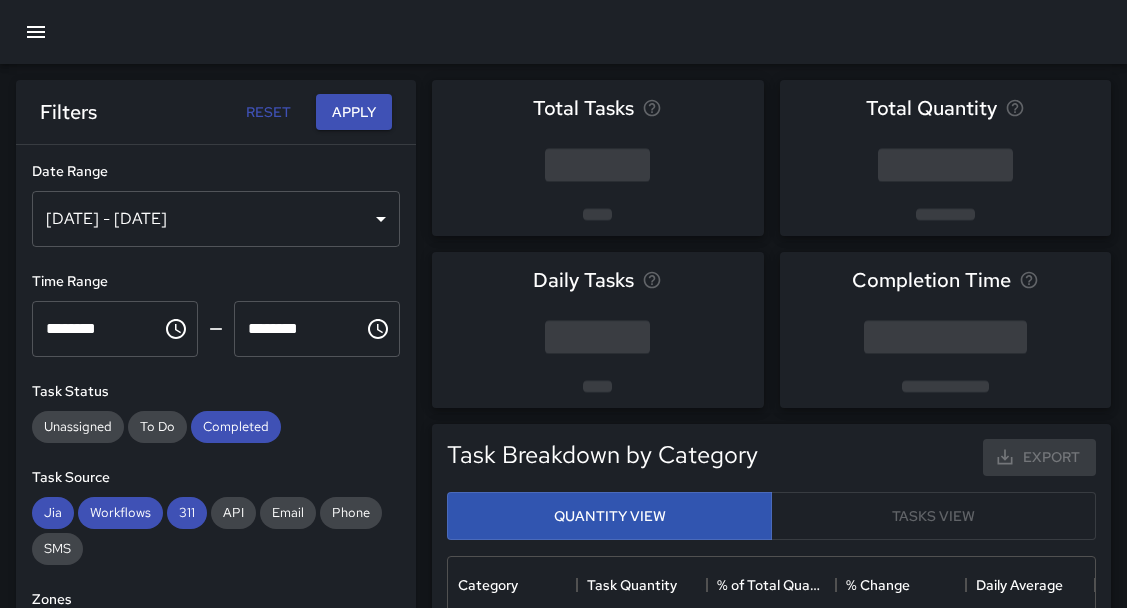 scroll, scrollTop: 1, scrollLeft: 1, axis: both 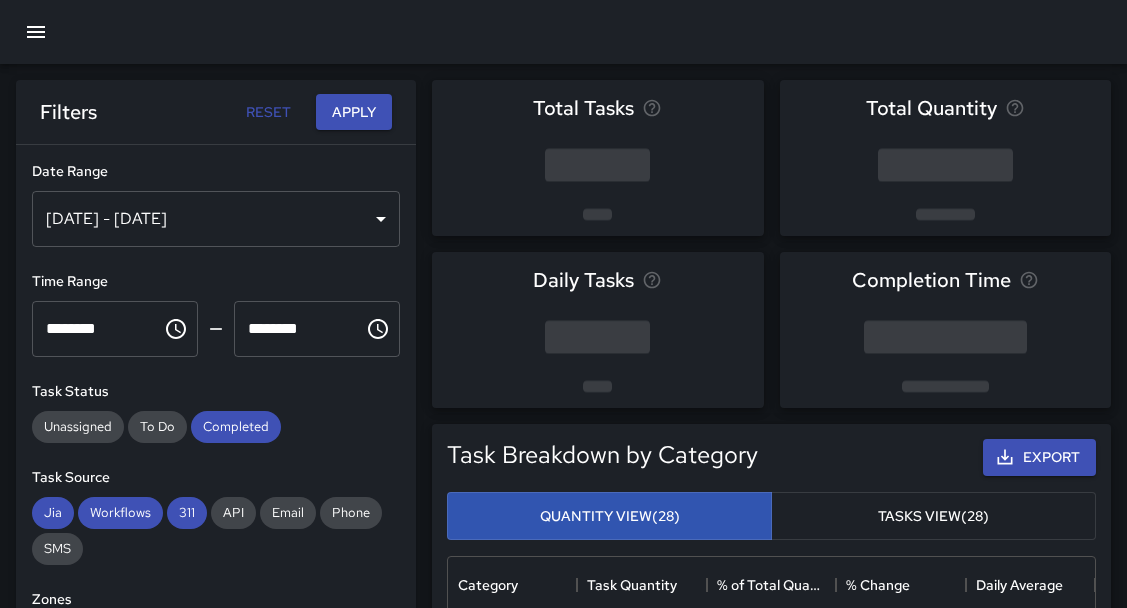 click on "[MONTH] [DAY], [YEAR] - [MONTH] [DAY], [YEAR]" at bounding box center (216, 219) 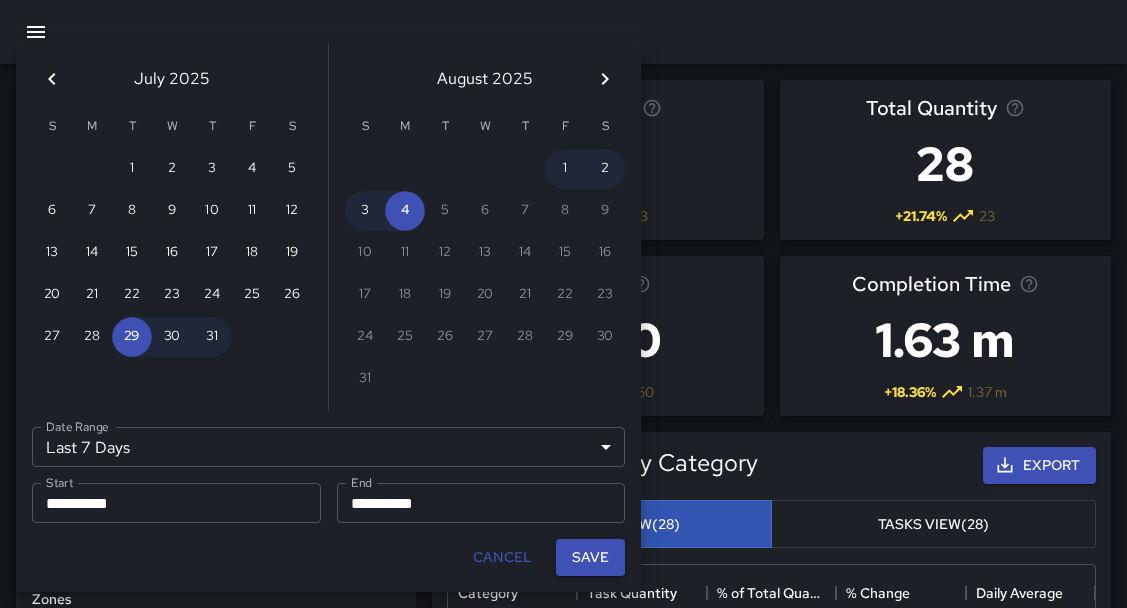 click on "Last 7 Days ****** Date Range" at bounding box center [328, 447] 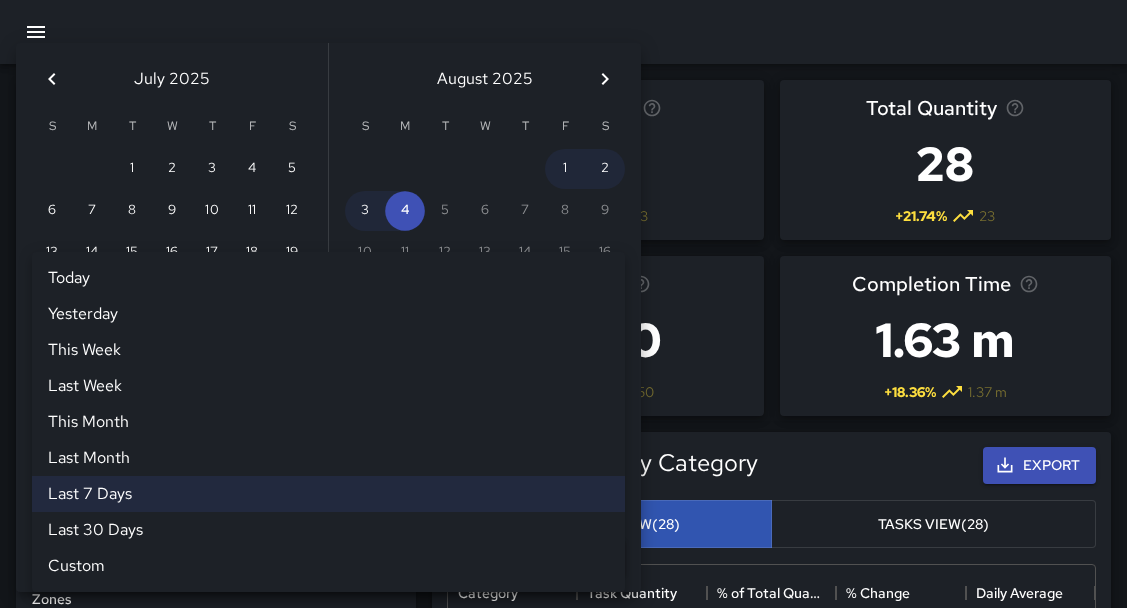 click on "Last Month" at bounding box center [328, 458] 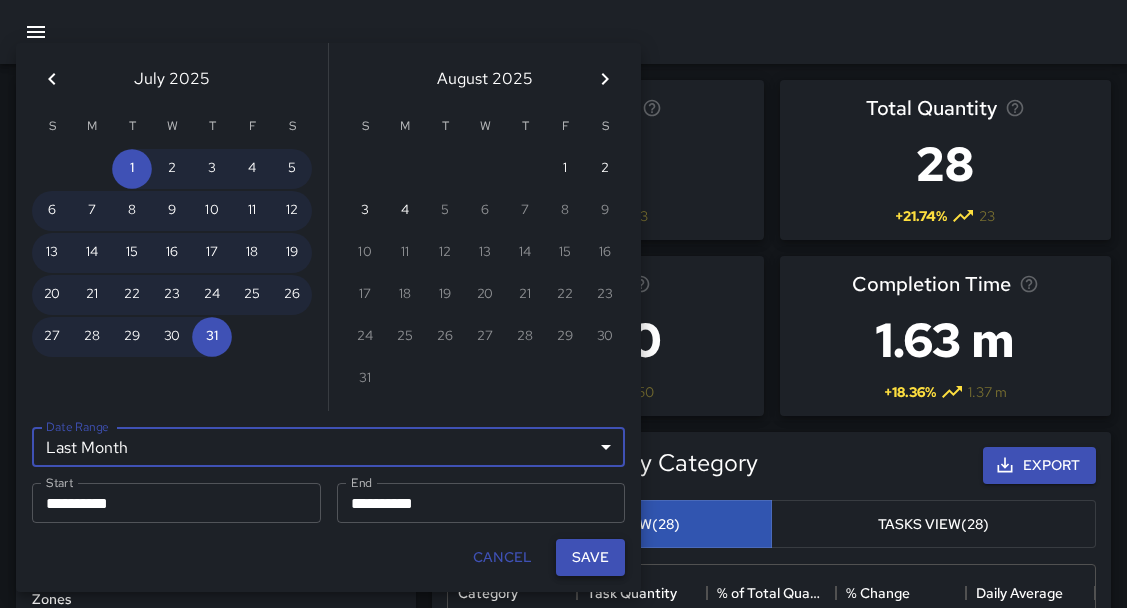 click on "Save" at bounding box center (590, 557) 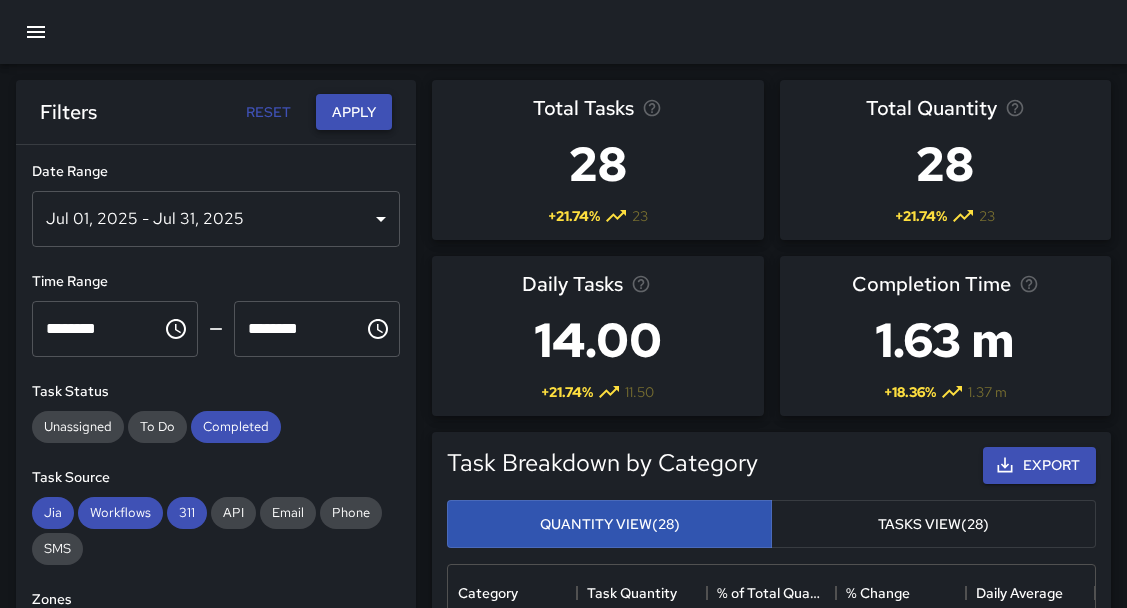 click on "Apply" at bounding box center (354, 112) 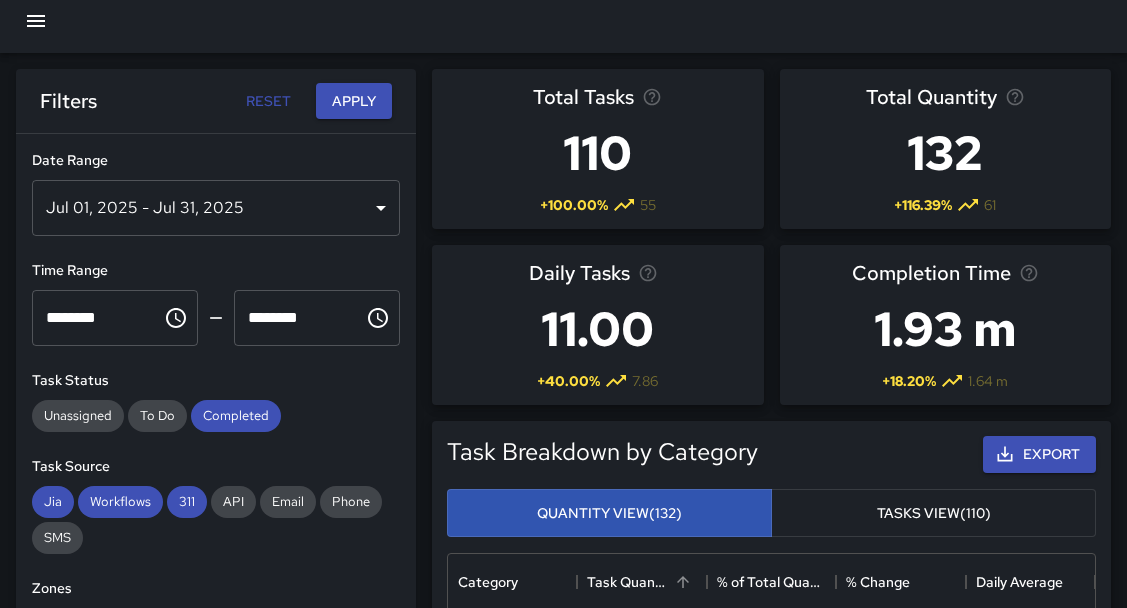 scroll, scrollTop: 0, scrollLeft: 0, axis: both 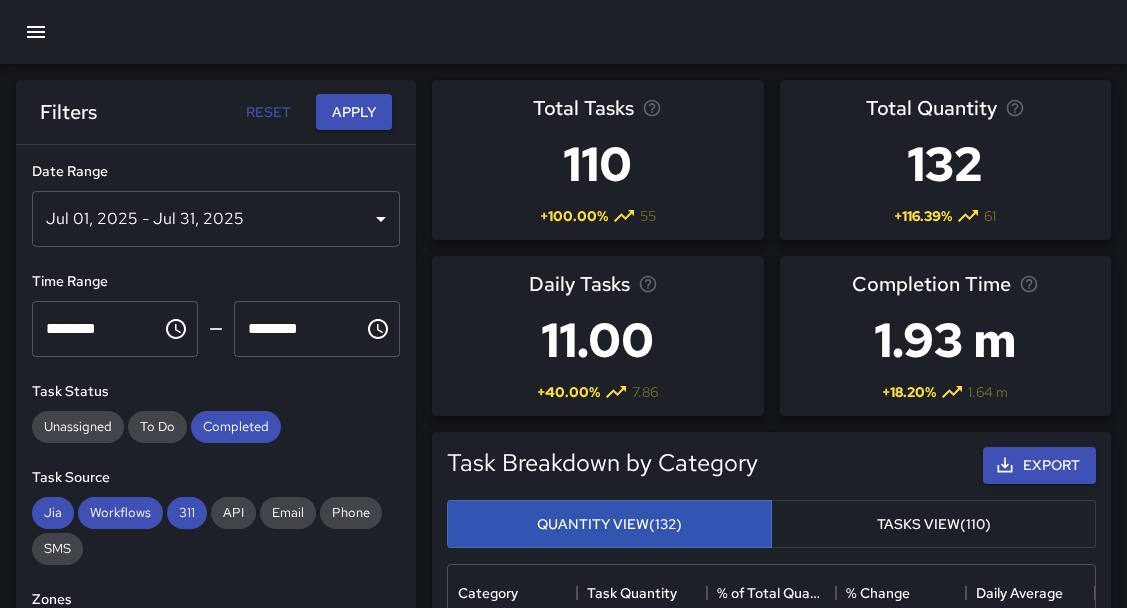 type 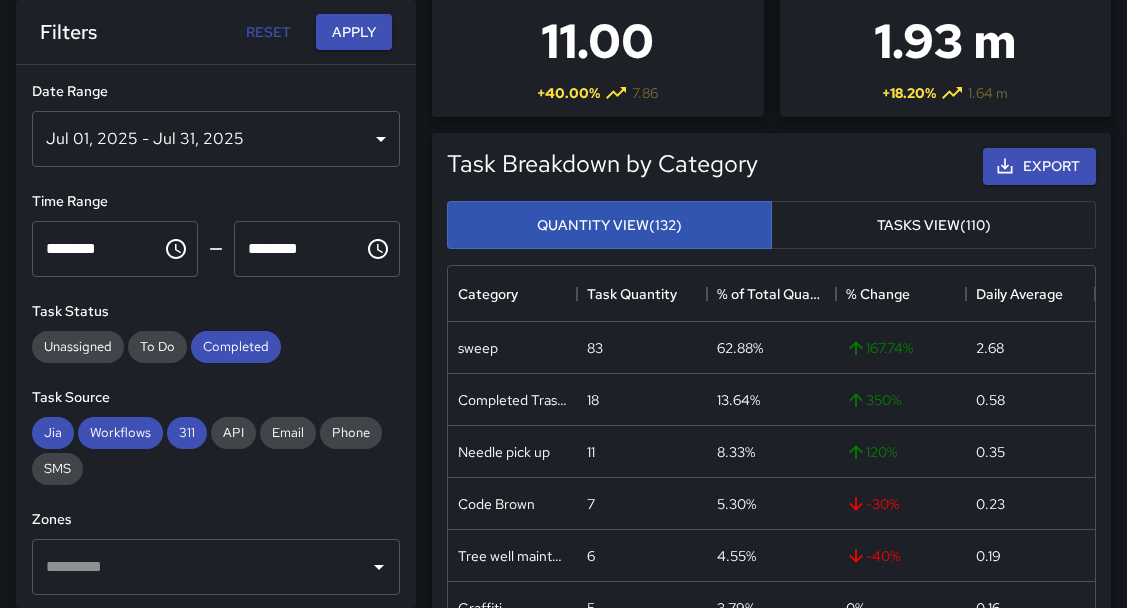 scroll, scrollTop: 294, scrollLeft: 0, axis: vertical 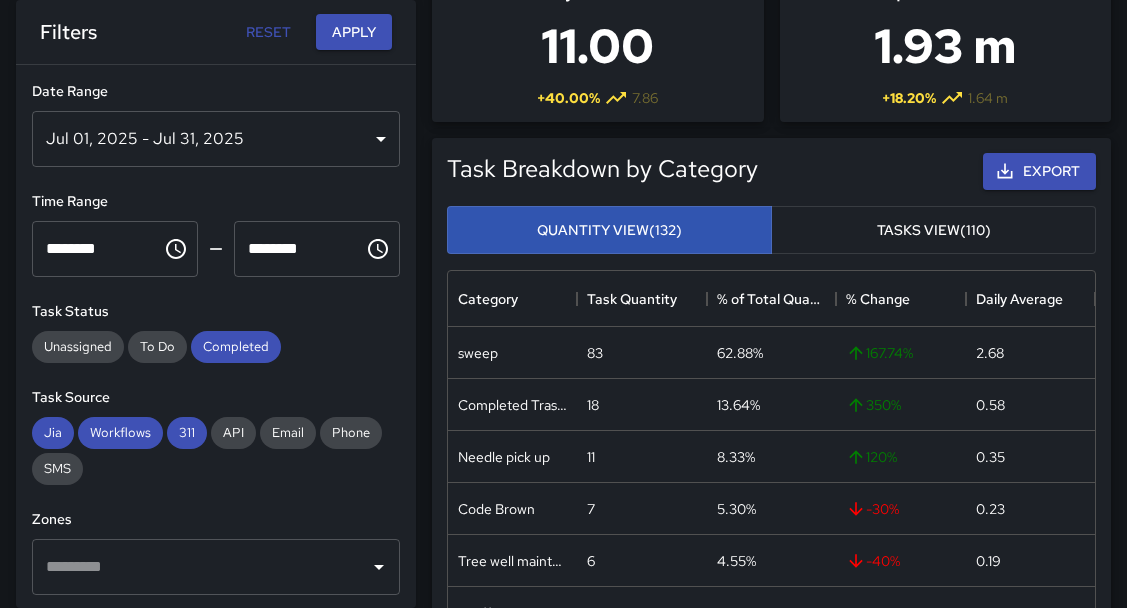 click on "Tasks View  (110)" at bounding box center (933, 230) 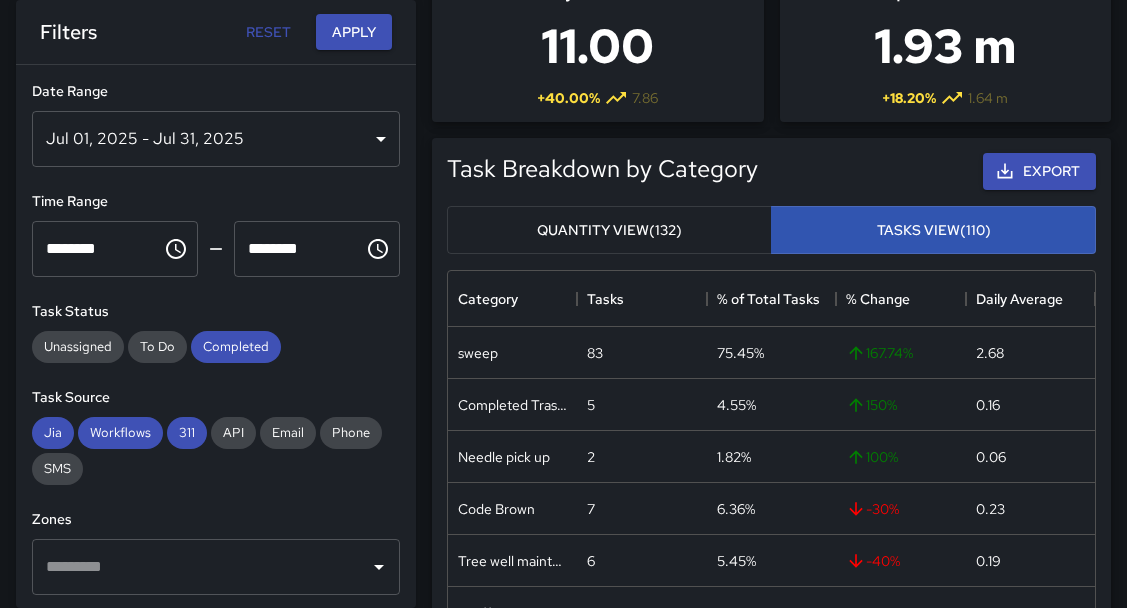 click on "Quantity View  (132)" at bounding box center (609, 230) 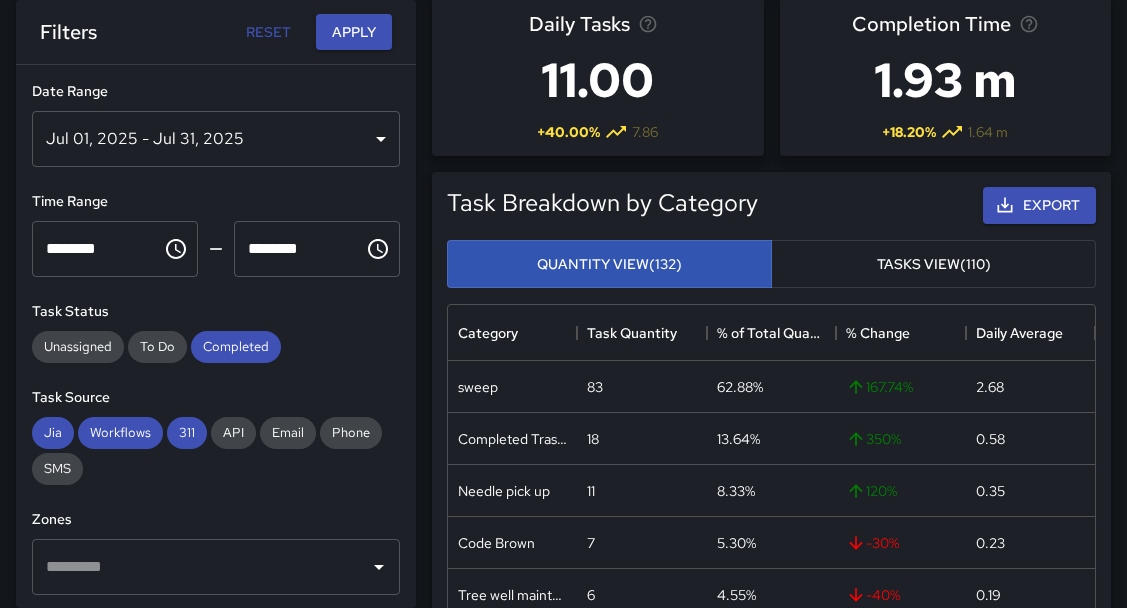 scroll, scrollTop: 261, scrollLeft: 0, axis: vertical 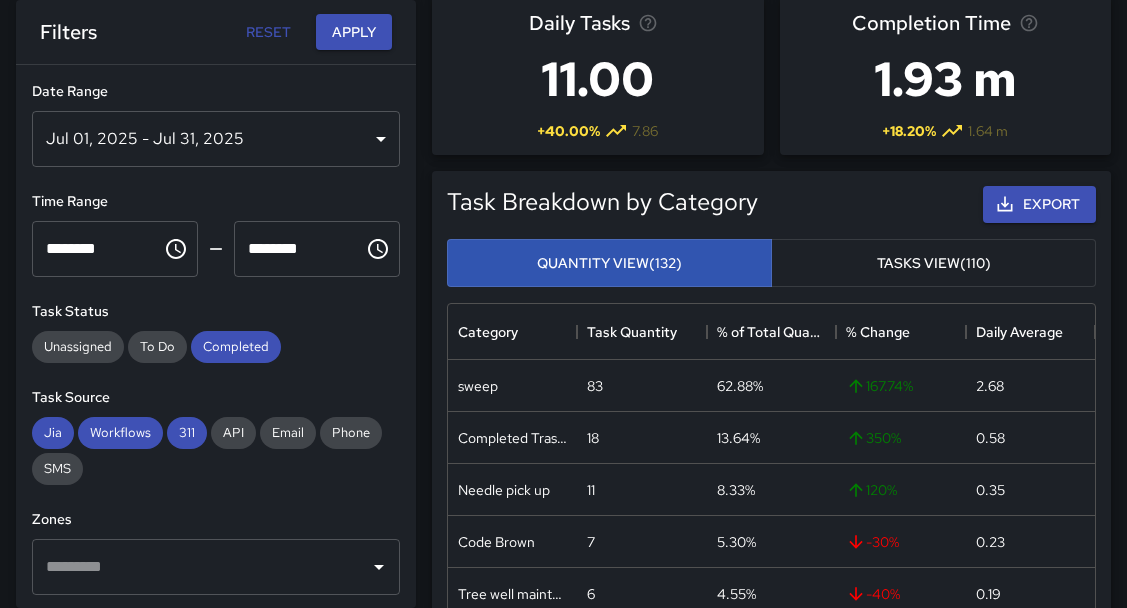 click on "Tasks View  (110)" at bounding box center (933, 263) 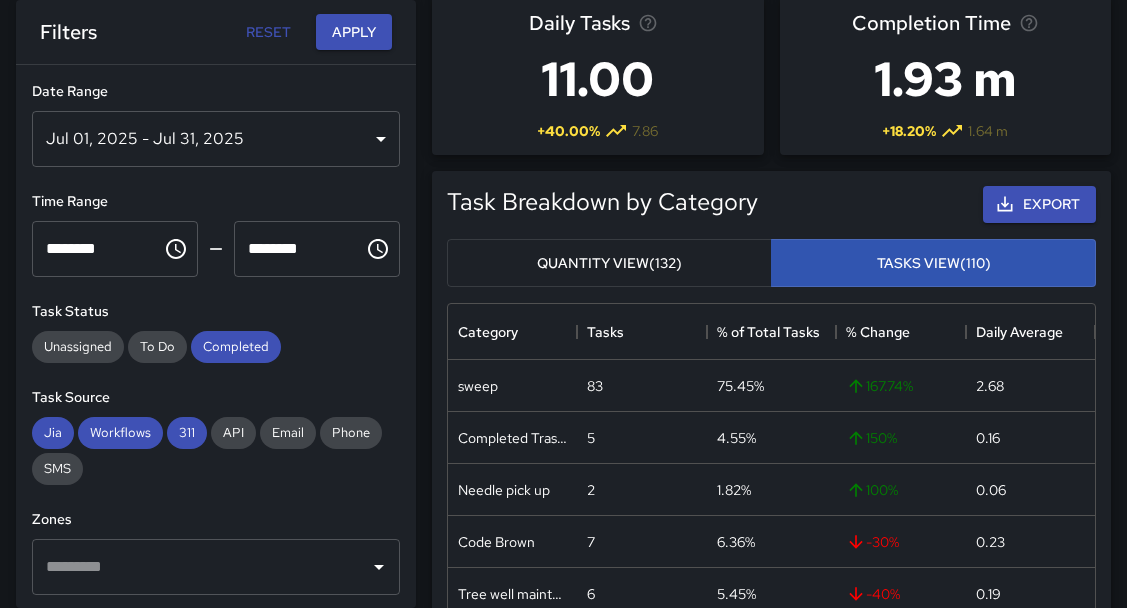click on "Quantity View  (132)" at bounding box center (609, 263) 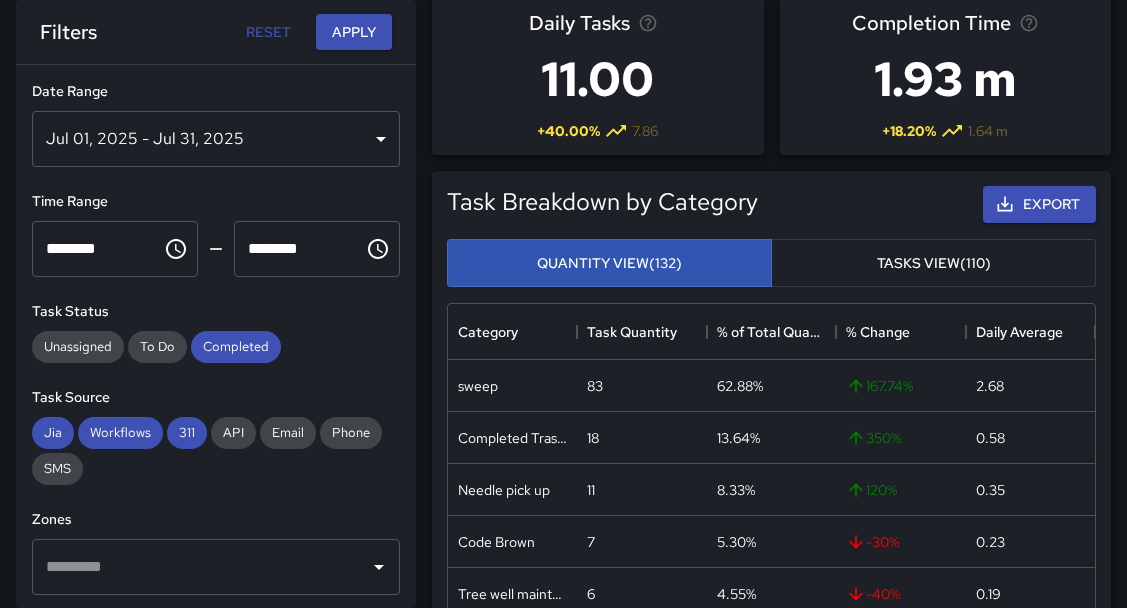 click on "Tasks View  (110)" at bounding box center [933, 263] 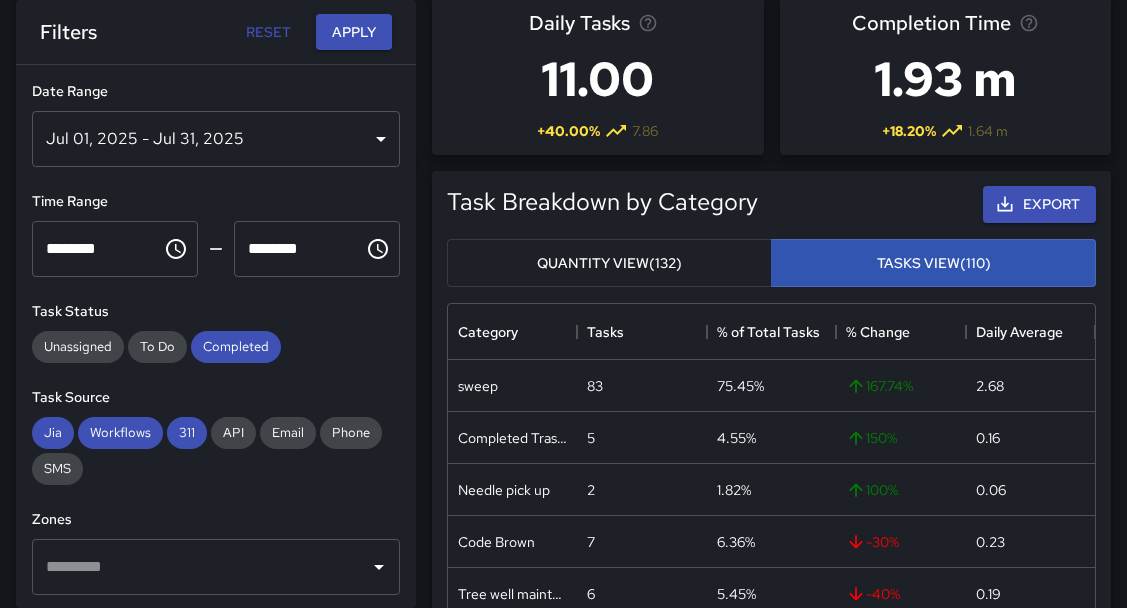 click on "Quantity View  (132)" at bounding box center (609, 263) 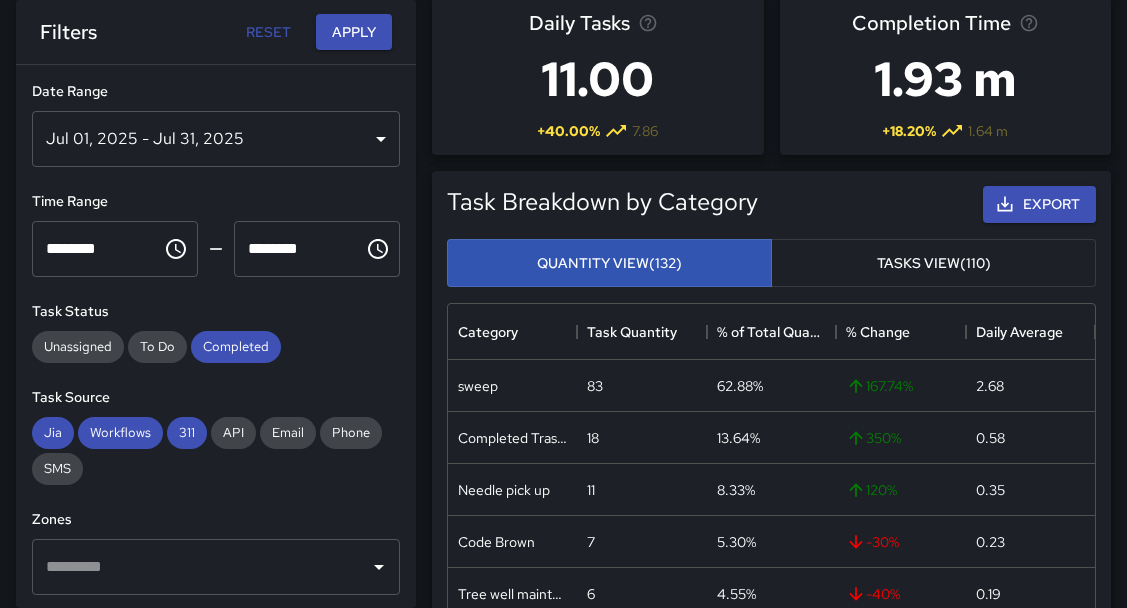 click on "Tasks View  (110)" at bounding box center (933, 263) 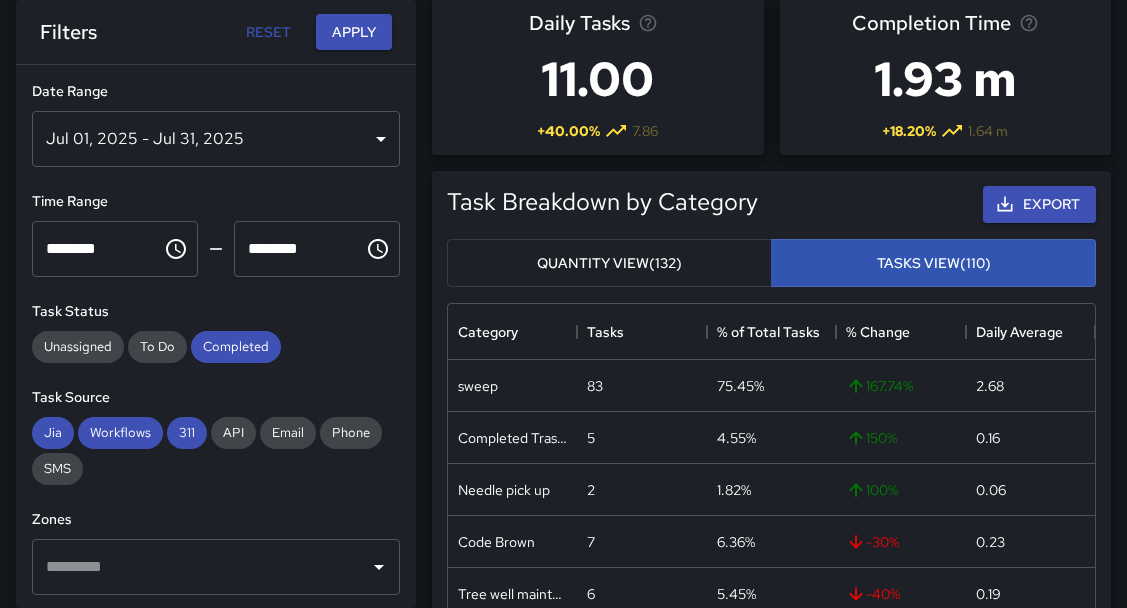 click on "Quantity View  (132)" at bounding box center [609, 263] 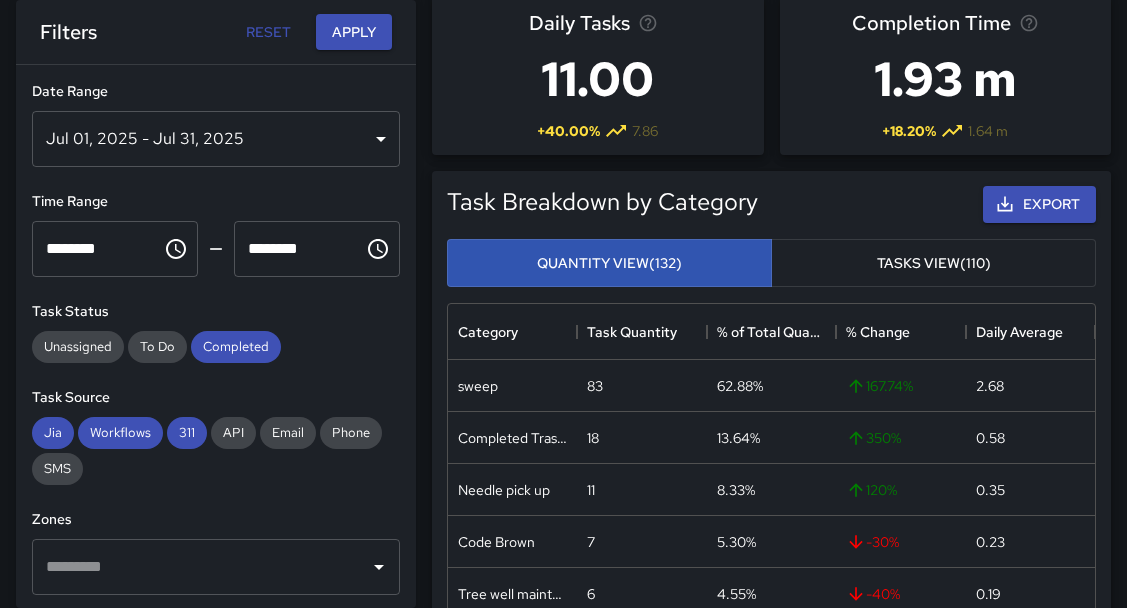 click on "Tasks View  (110)" at bounding box center (933, 263) 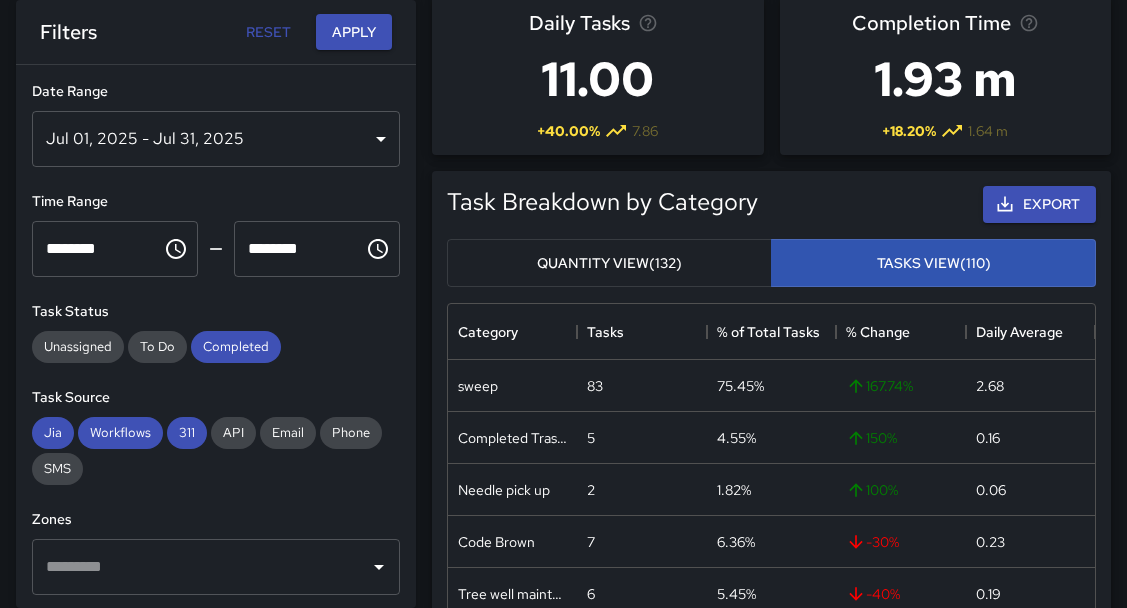 click on "Quantity View  (132)" at bounding box center [609, 263] 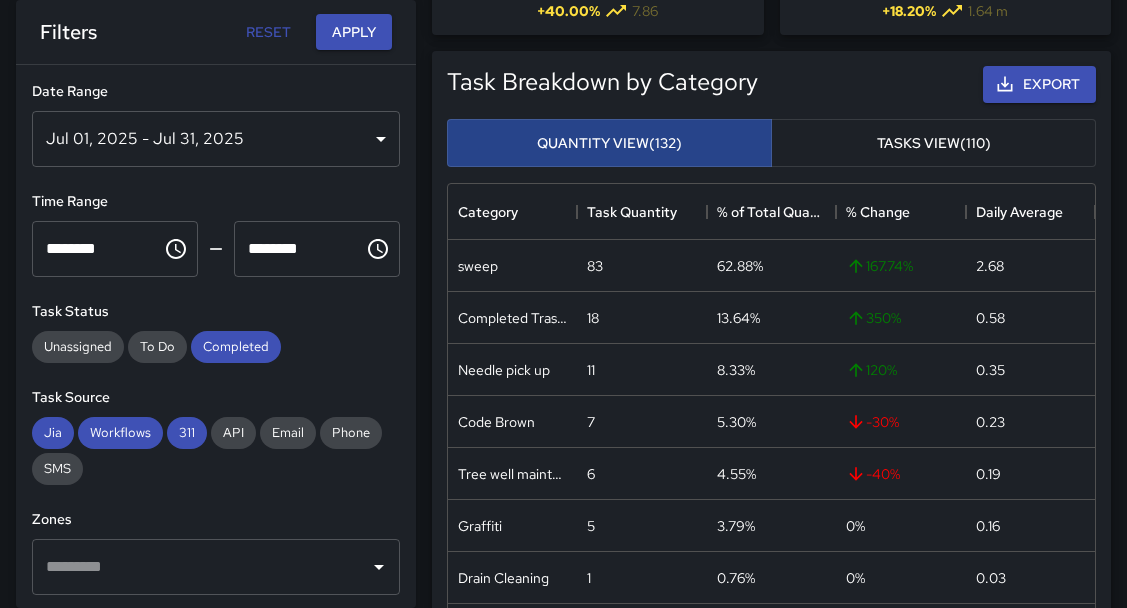 scroll, scrollTop: 389, scrollLeft: 0, axis: vertical 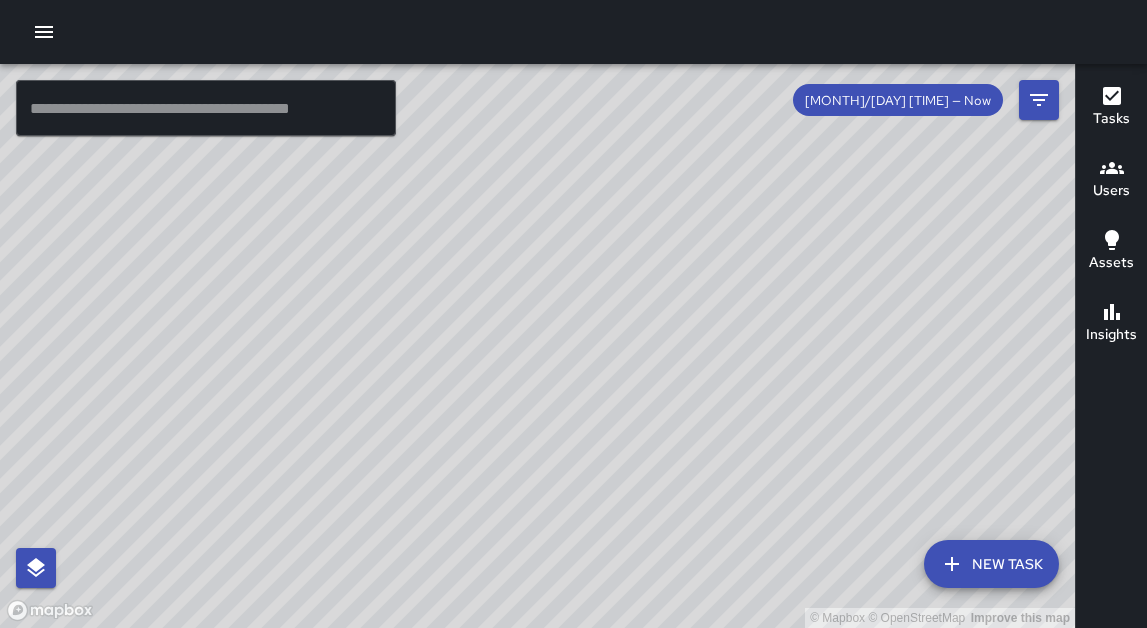 click 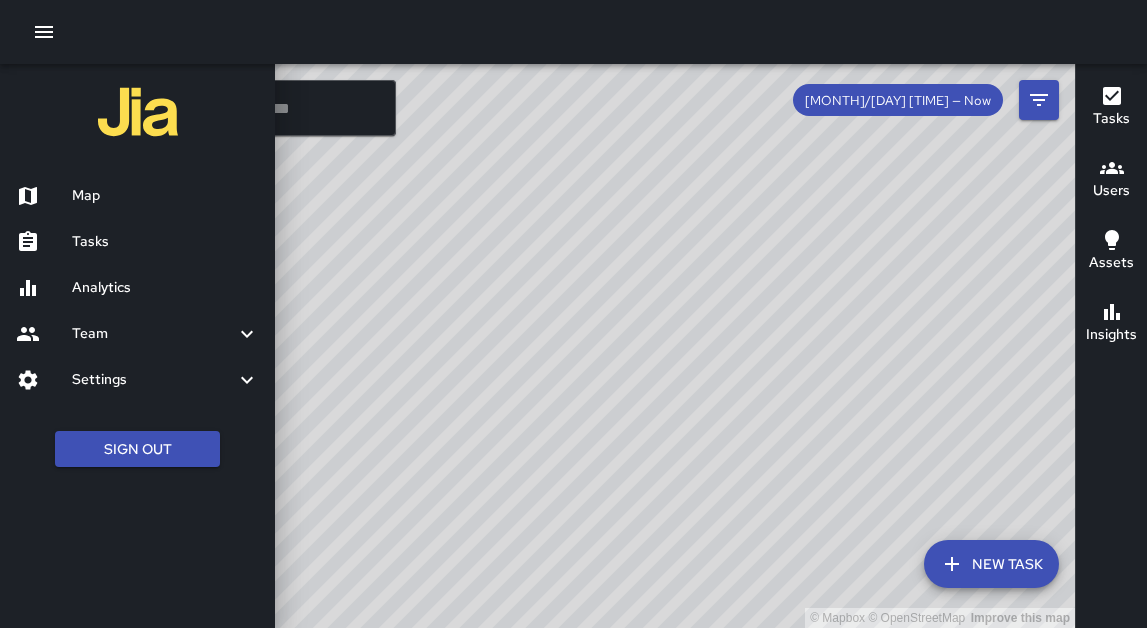 click on "Analytics" at bounding box center [165, 288] 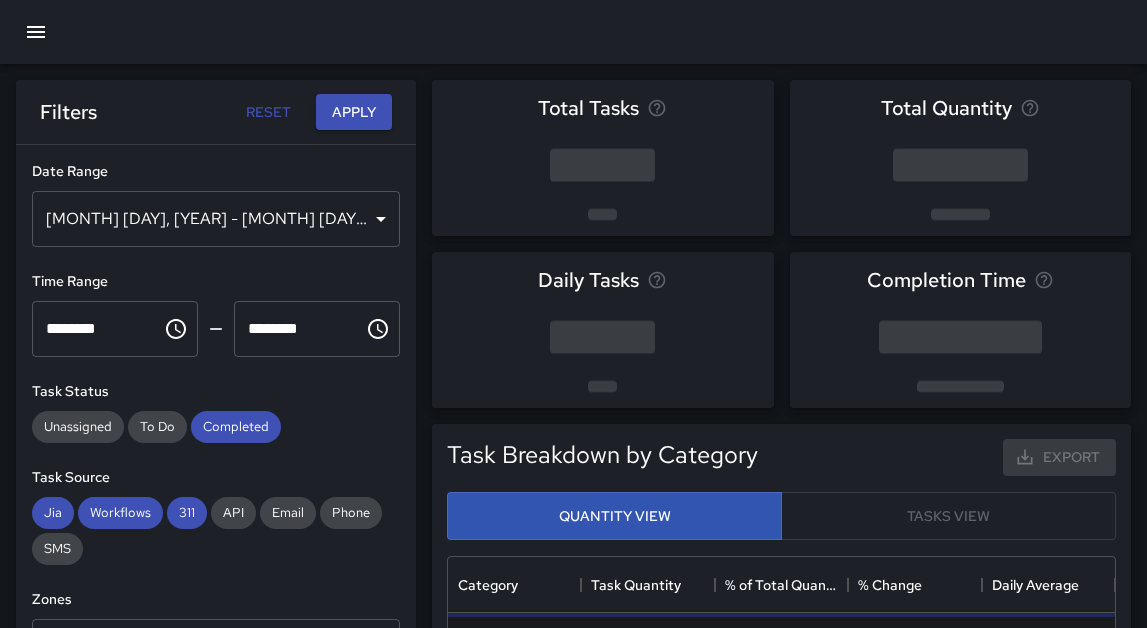 scroll, scrollTop: 1, scrollLeft: 1, axis: both 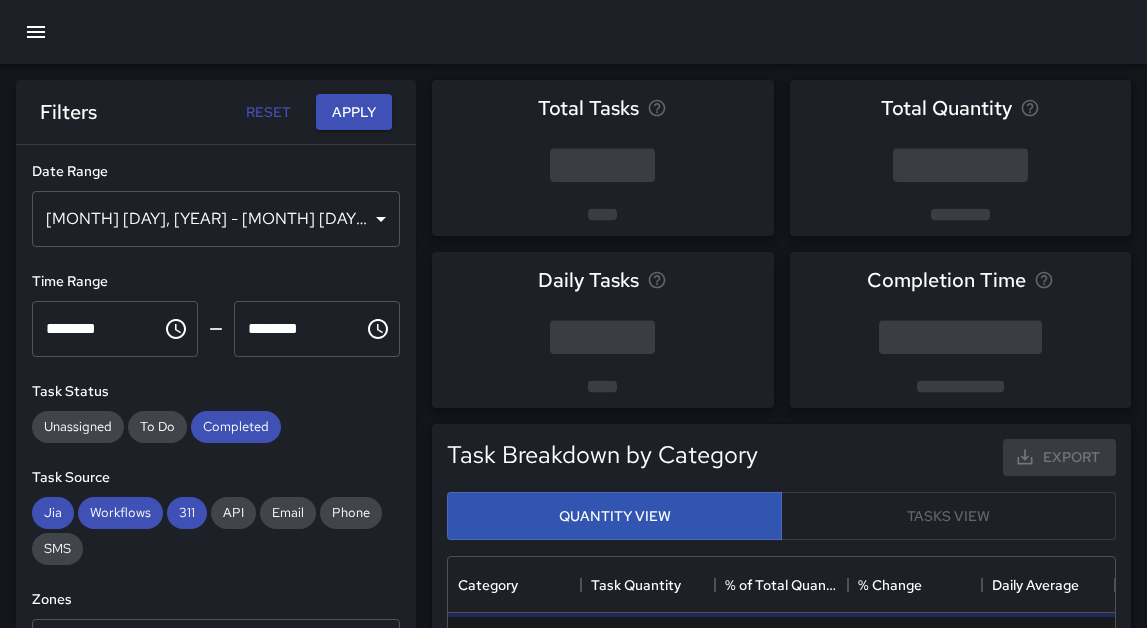 click on "[MONTH] [DAY], [YEAR] - [MONTH] [DAY], [YEAR]" at bounding box center [216, 219] 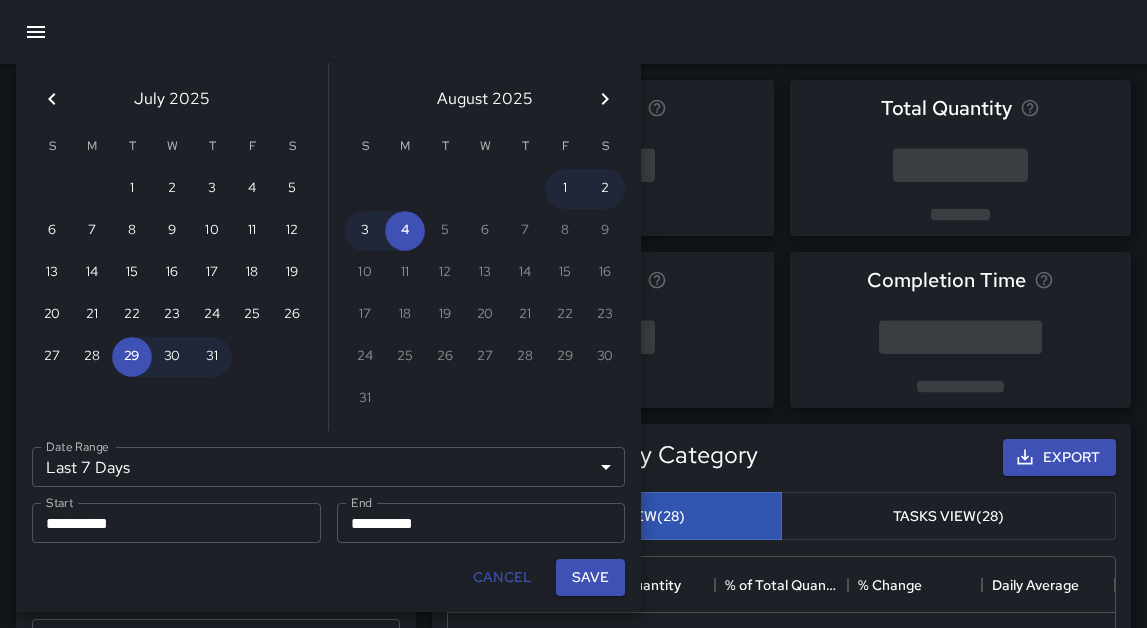 click on "Last 7 Days ****** Date Range" at bounding box center [328, 467] 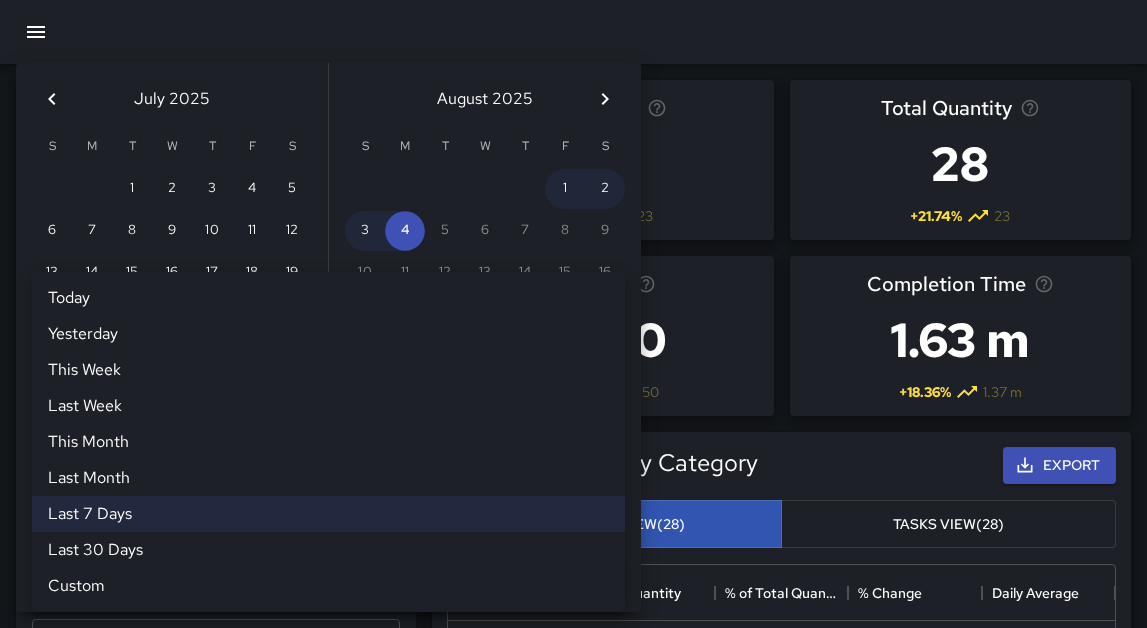 click on "Last Month" at bounding box center (328, 478) 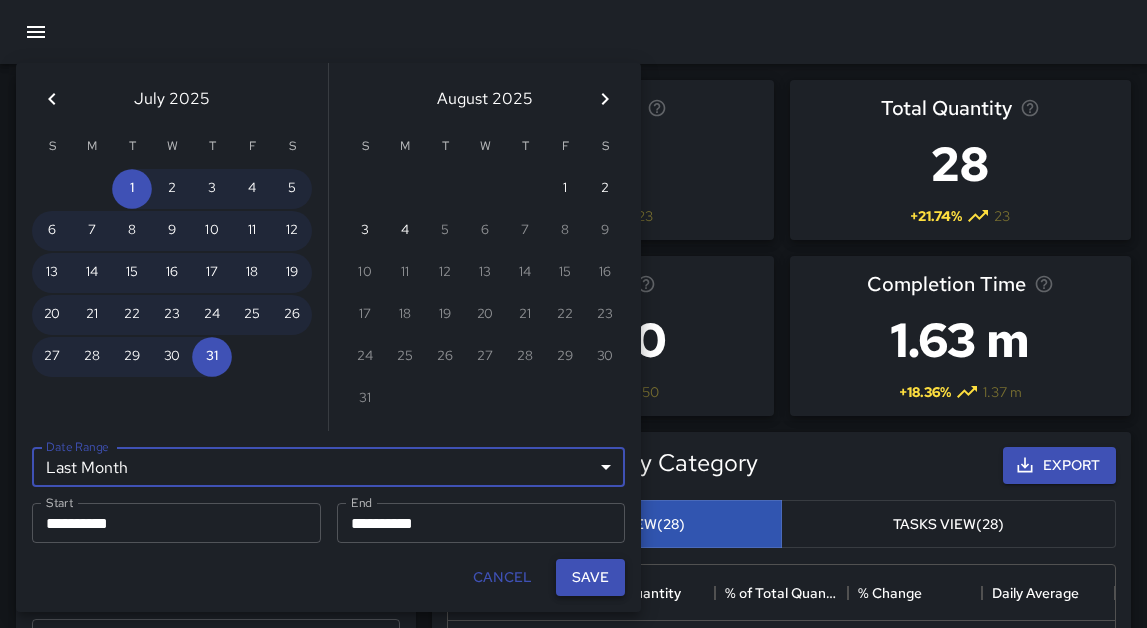 click on "Save" at bounding box center (590, 577) 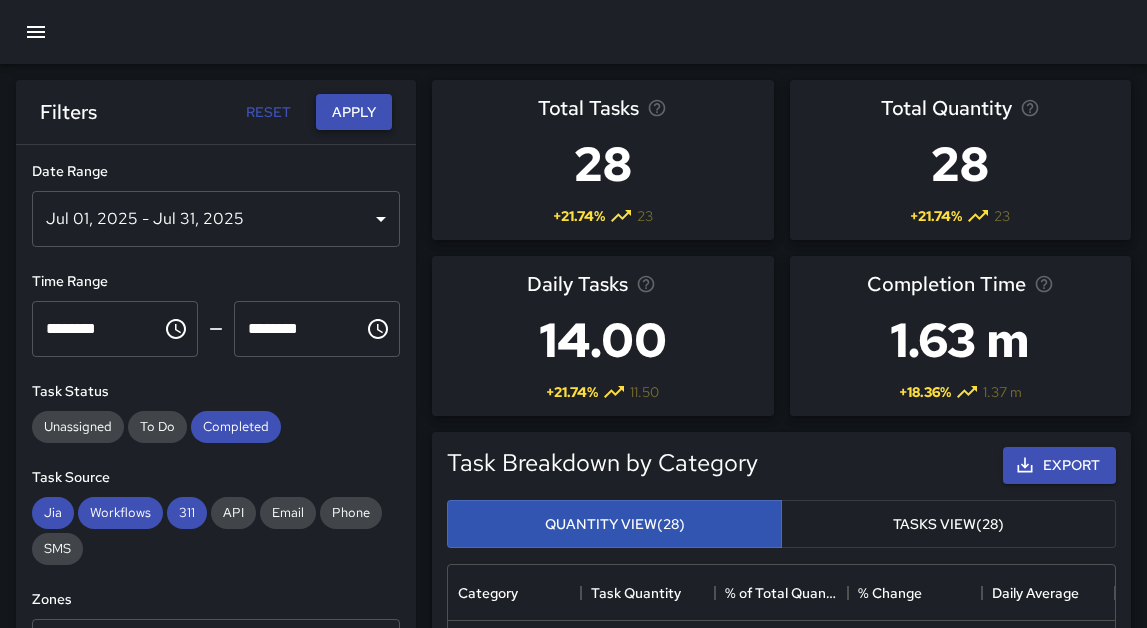 click on "Apply" at bounding box center (354, 112) 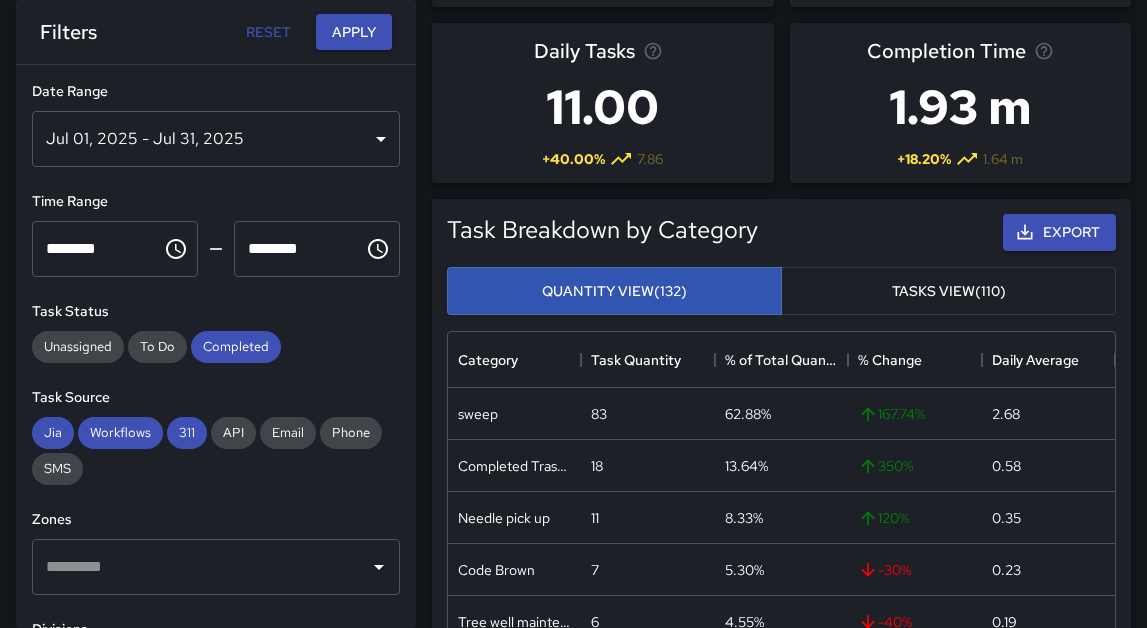scroll, scrollTop: 250, scrollLeft: 0, axis: vertical 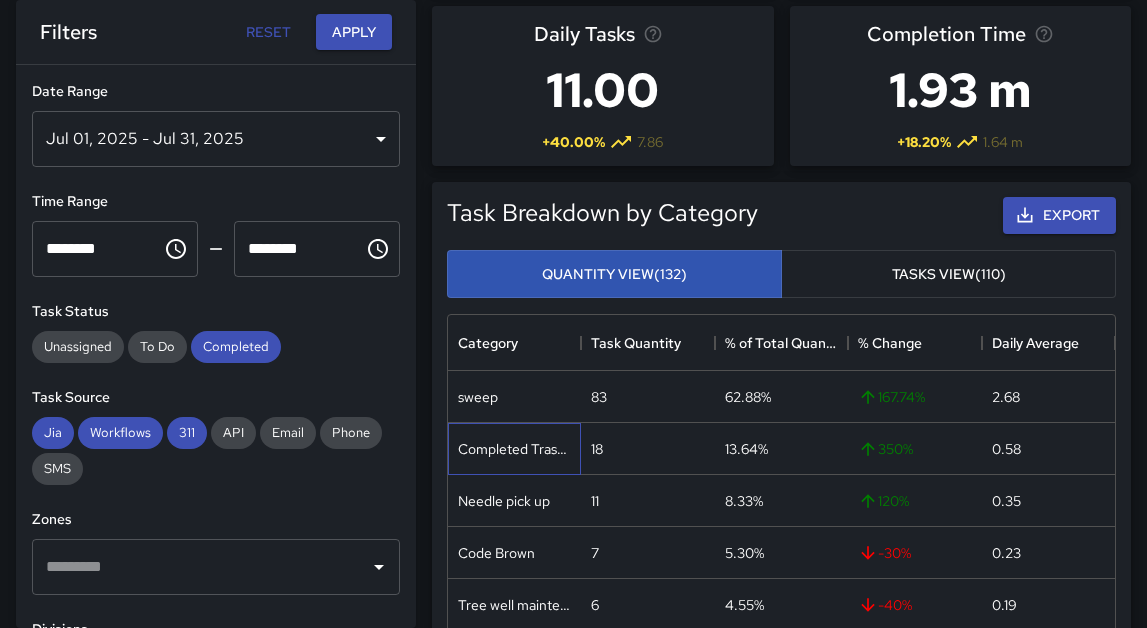 click on "Completed Trash Bags" at bounding box center (514, 449) 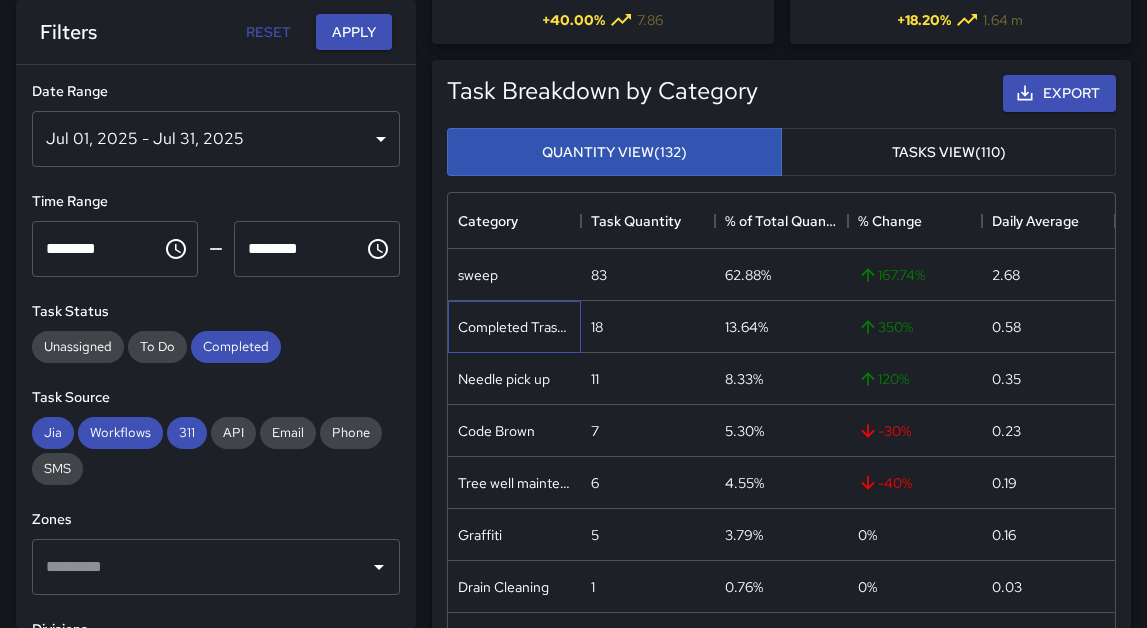 scroll, scrollTop: 338, scrollLeft: 0, axis: vertical 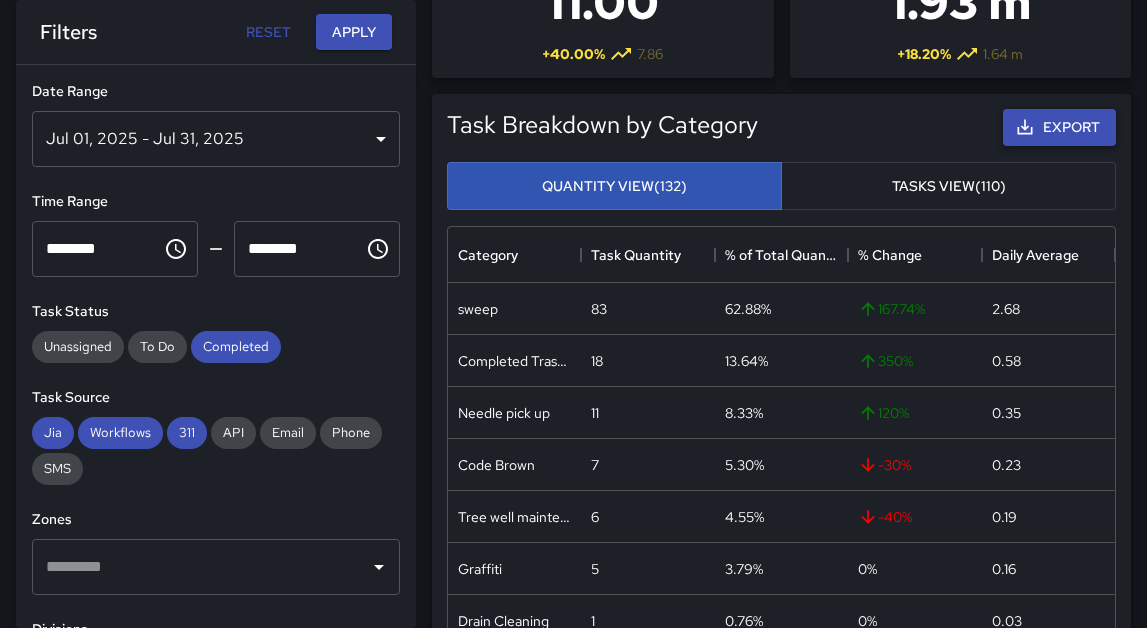 click on "Export" at bounding box center [1059, 127] 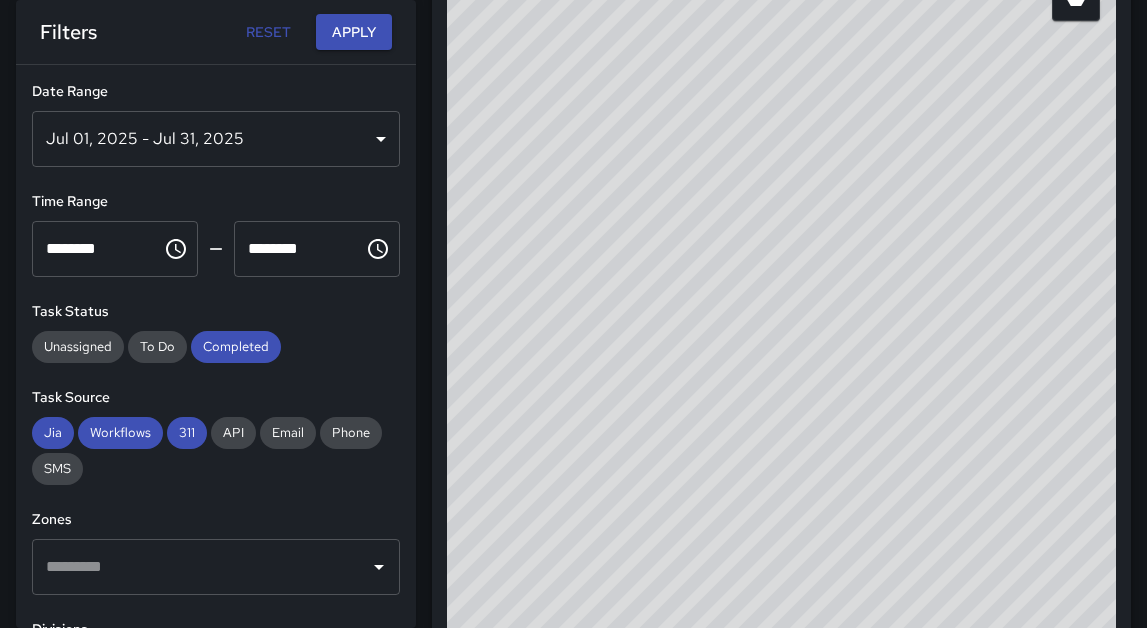 scroll, scrollTop: 1207, scrollLeft: 0, axis: vertical 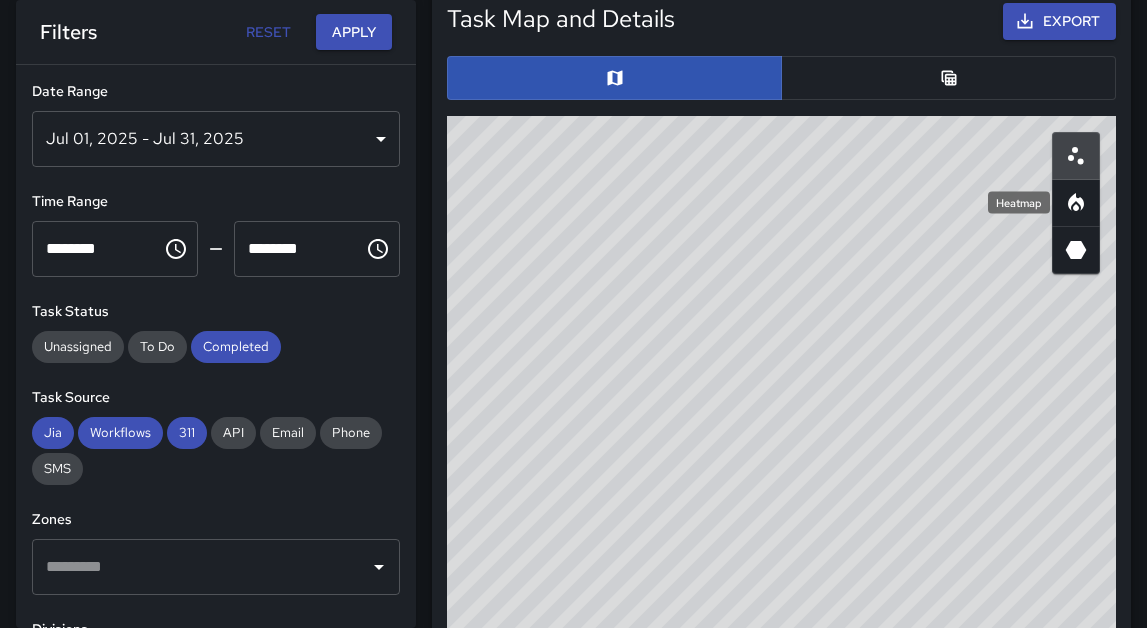 click 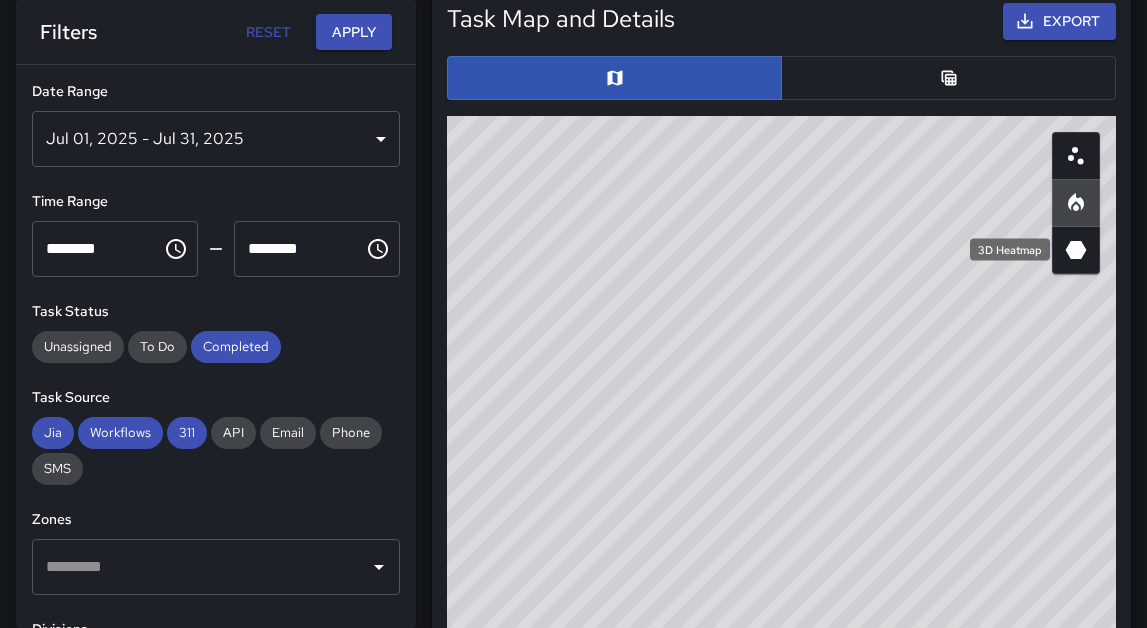 click 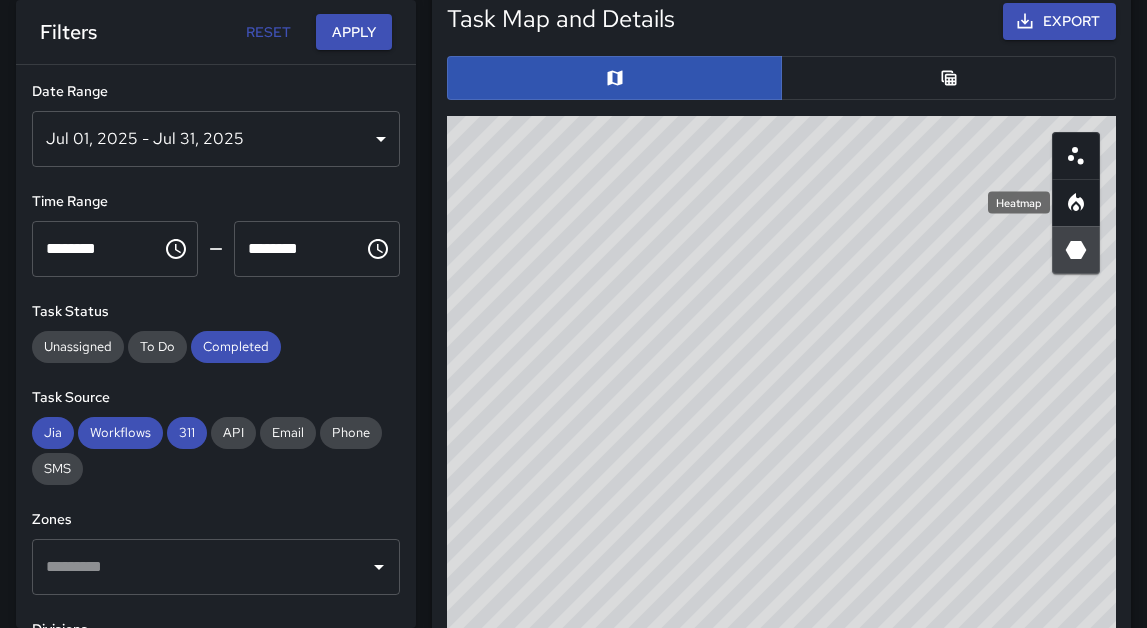 click 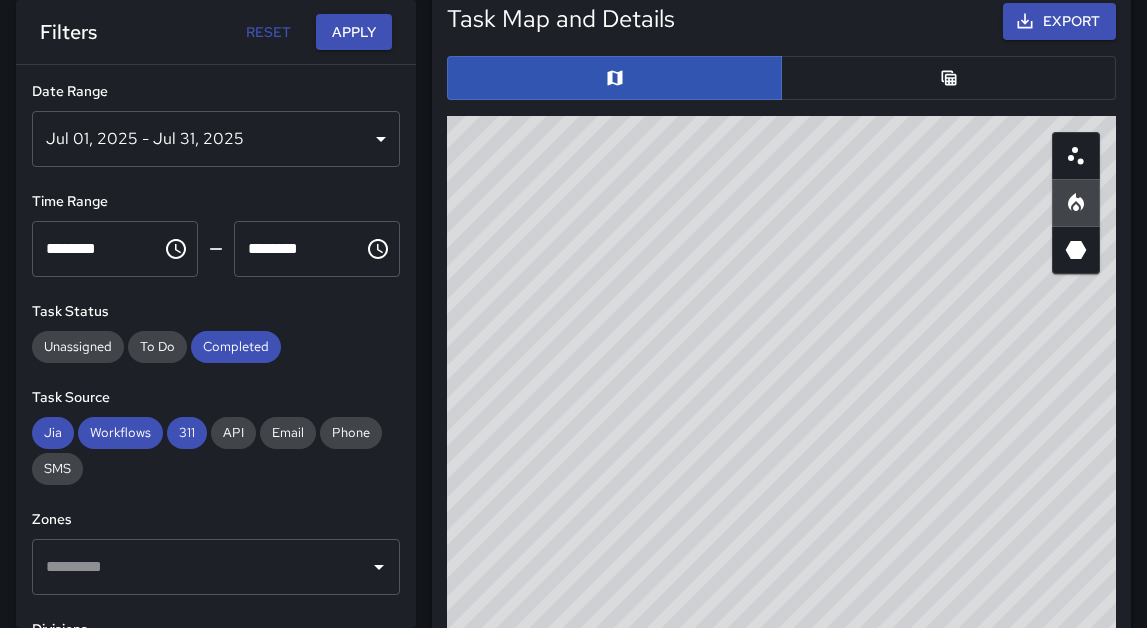 drag, startPoint x: 647, startPoint y: 564, endPoint x: 574, endPoint y: 377, distance: 200.74362 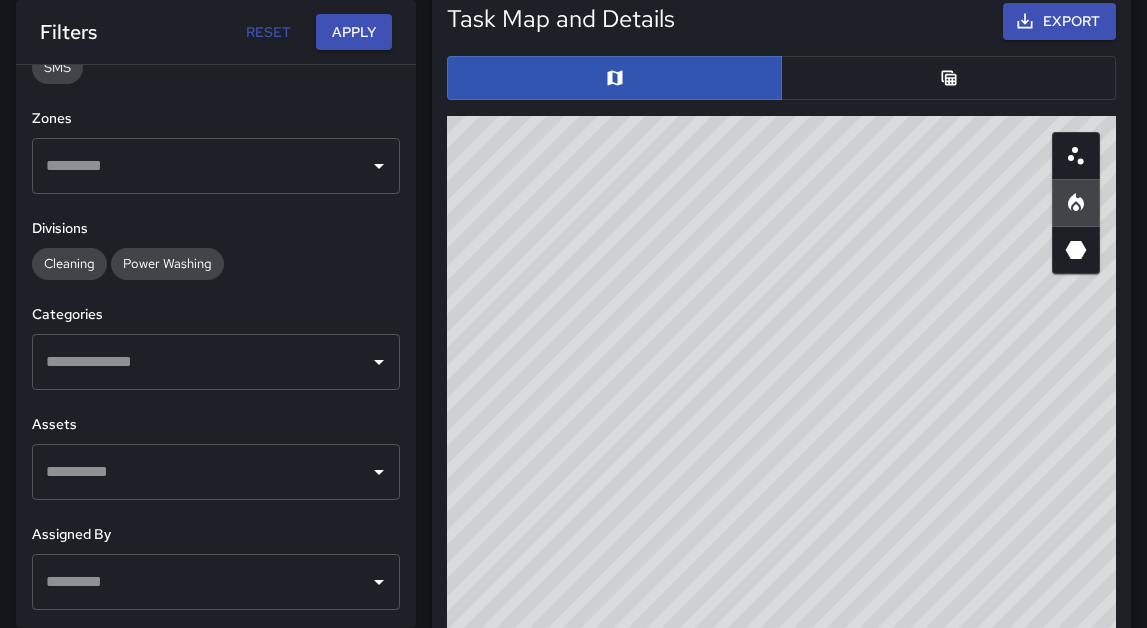 scroll, scrollTop: 509, scrollLeft: 0, axis: vertical 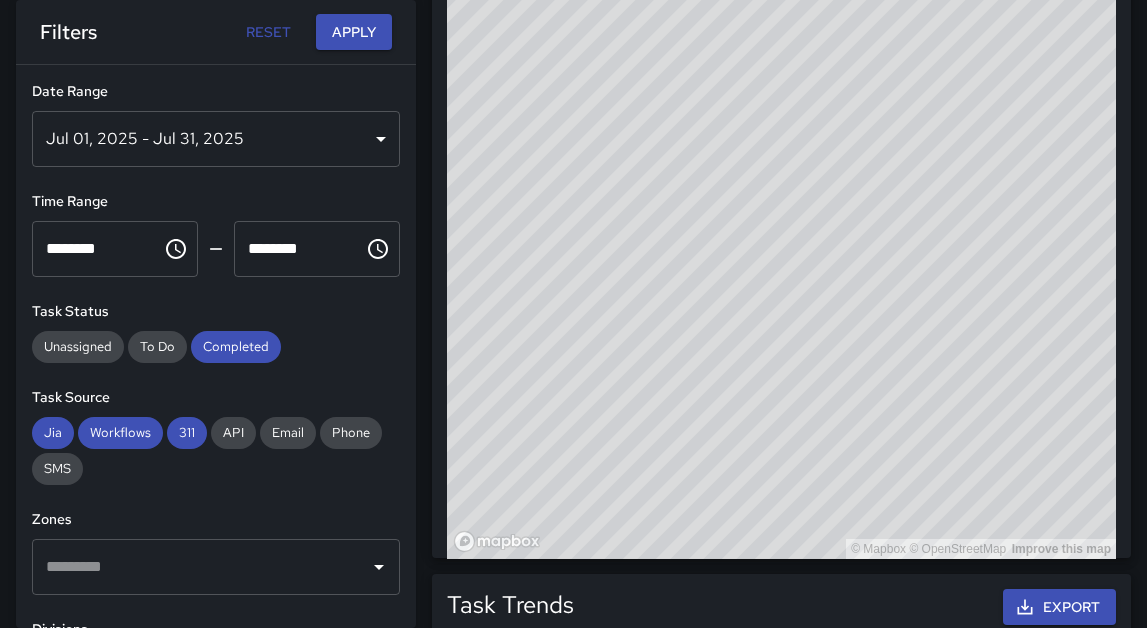 drag, startPoint x: 520, startPoint y: 178, endPoint x: 627, endPoint y: 247, distance: 127.3185 